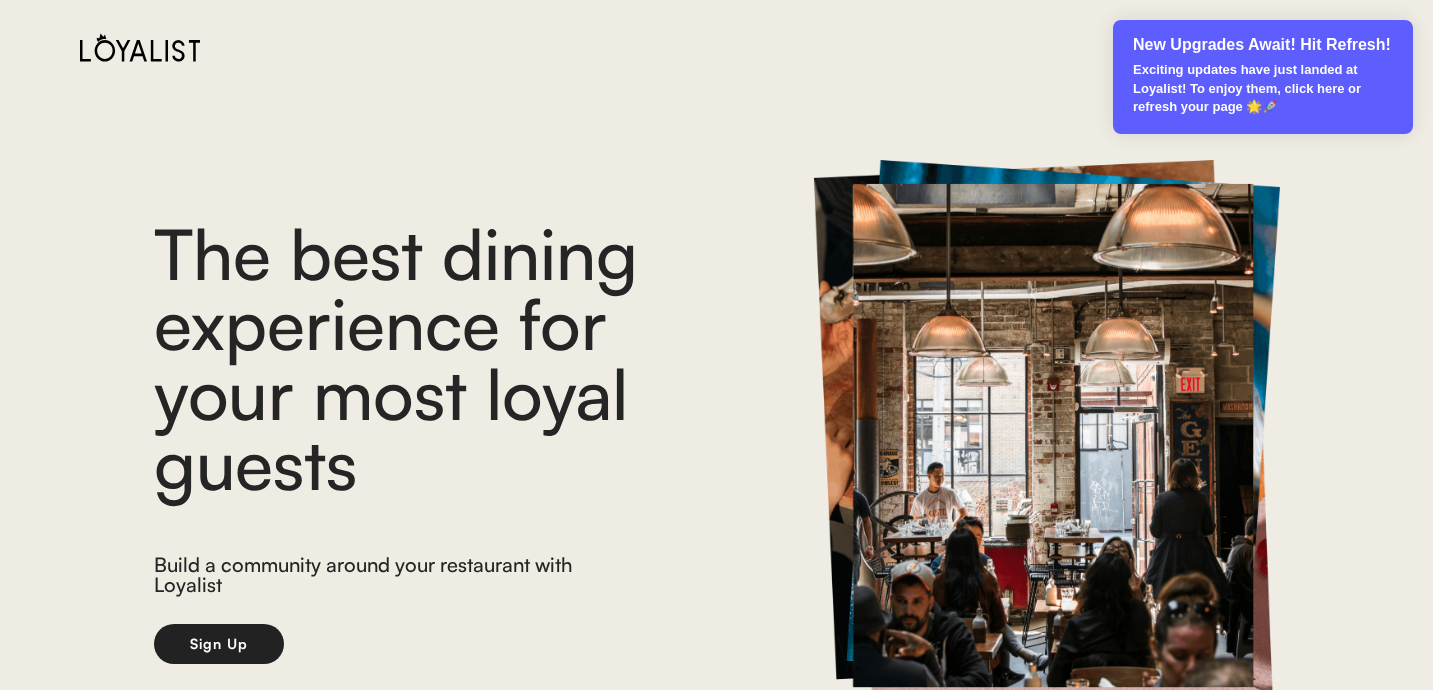 scroll, scrollTop: 0, scrollLeft: 0, axis: both 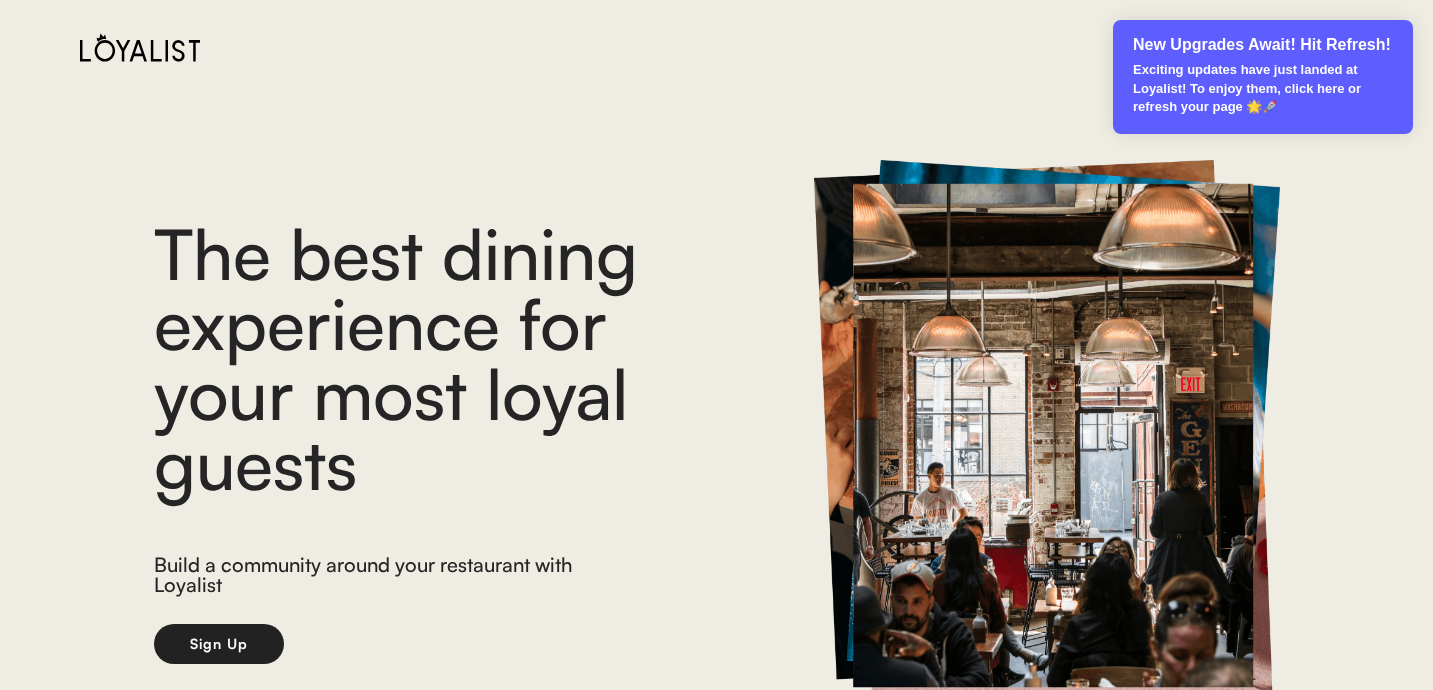 click on "New Upgrades Await! Hit Refresh!
Exciting updates have just landed at Loyalist! To enjoy them,  click here or refresh your page 🌟🚀" at bounding box center [1263, 77] 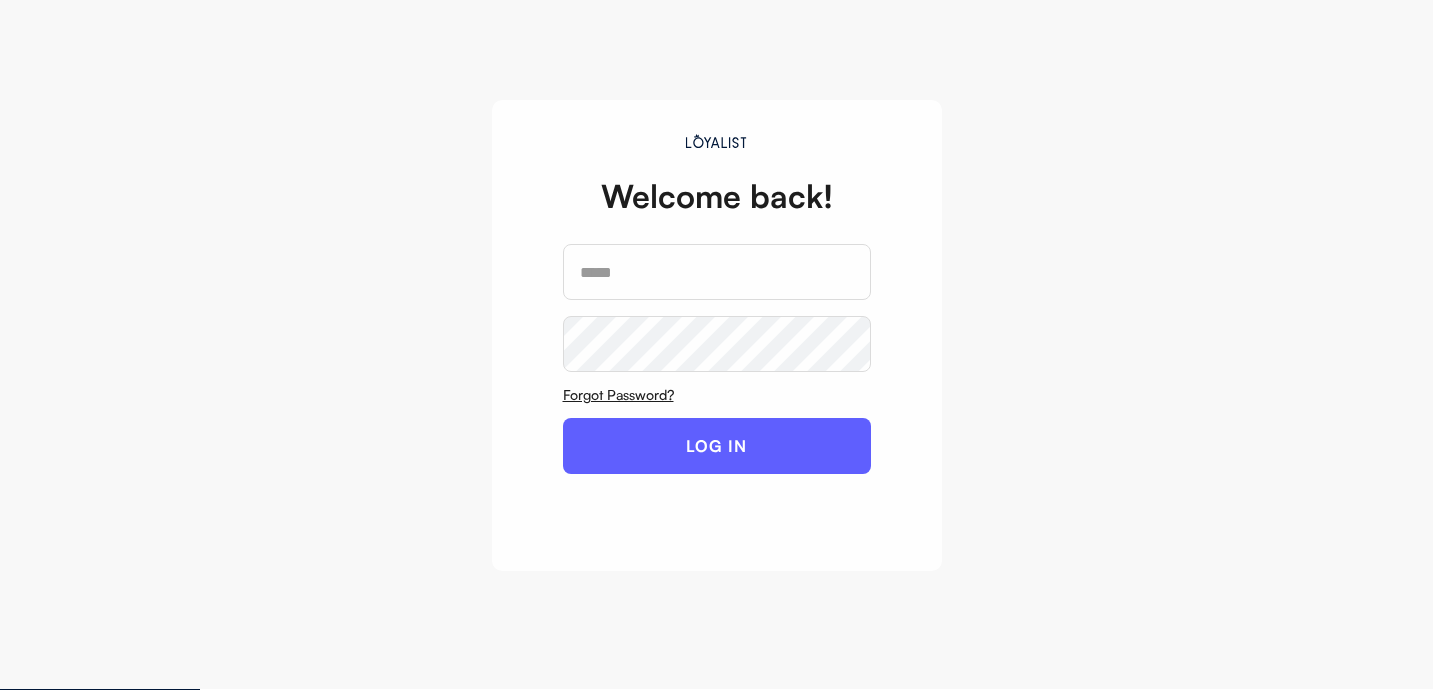 scroll, scrollTop: 0, scrollLeft: 0, axis: both 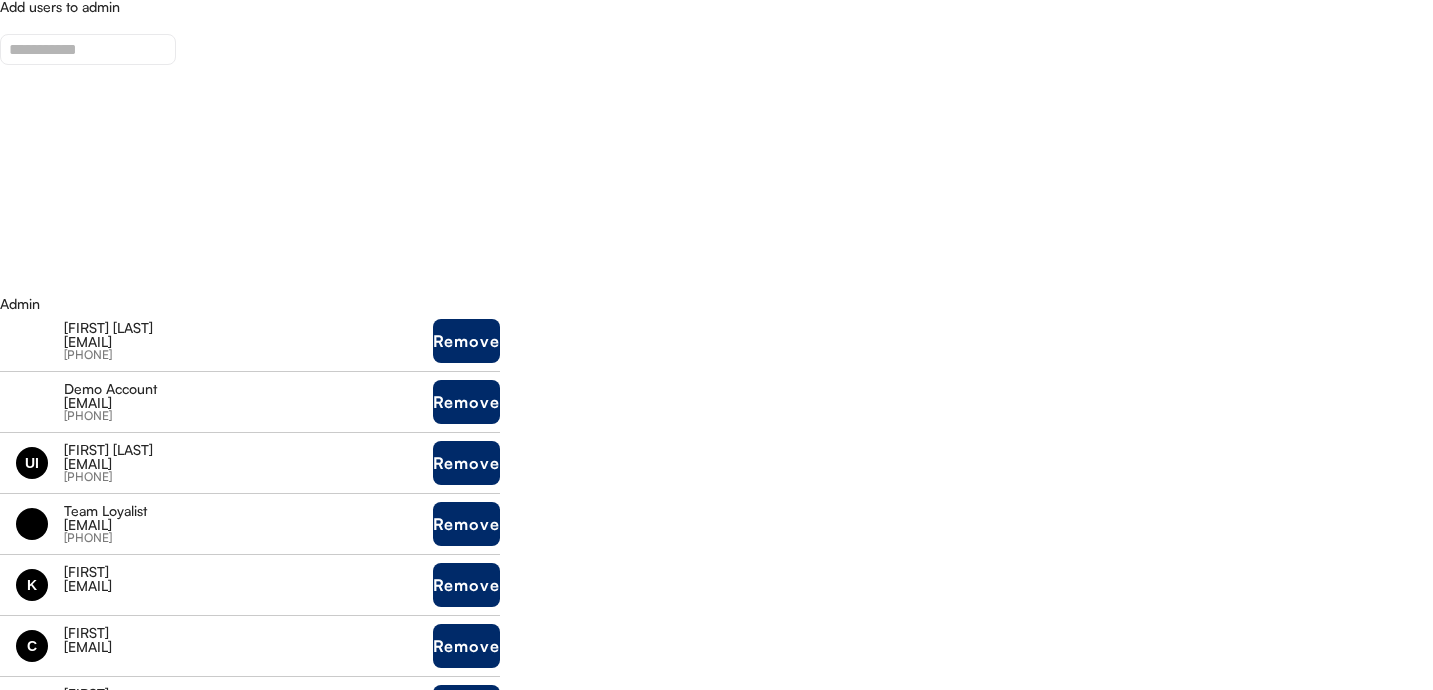select on "**********" 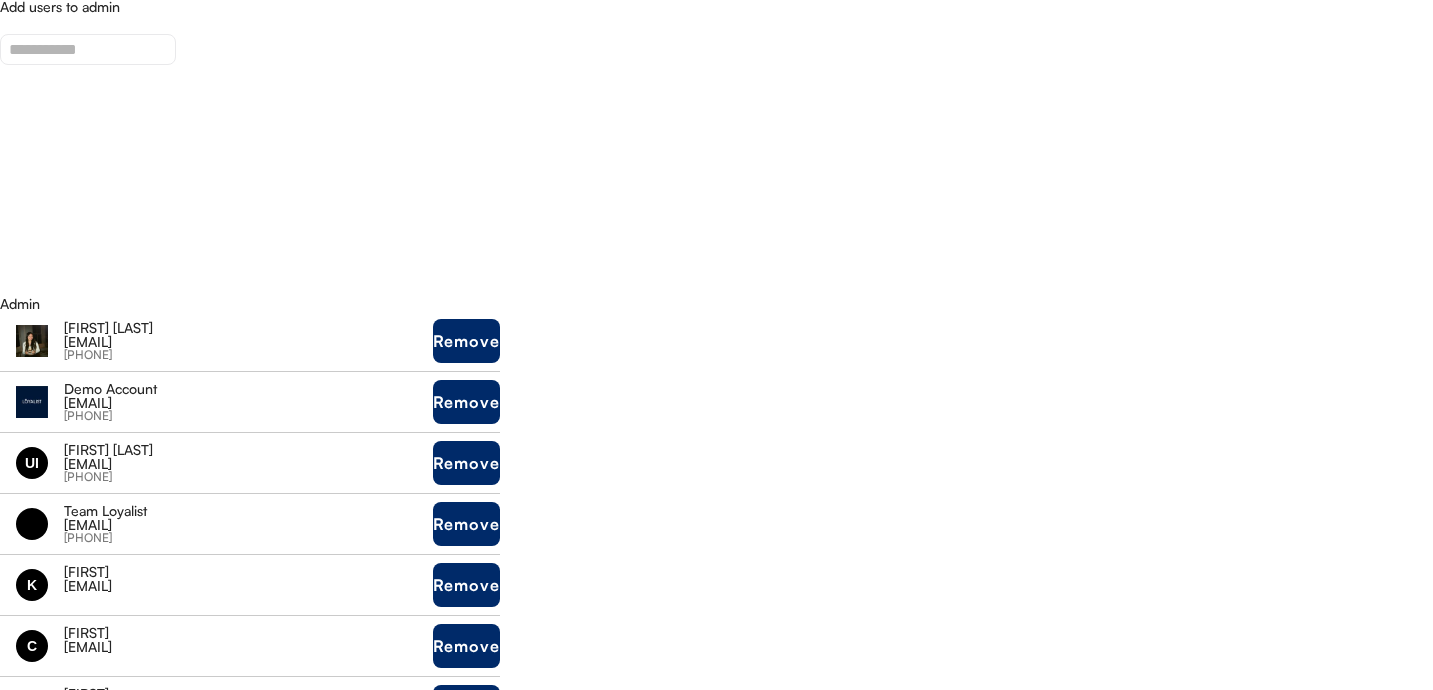 select on "**********" 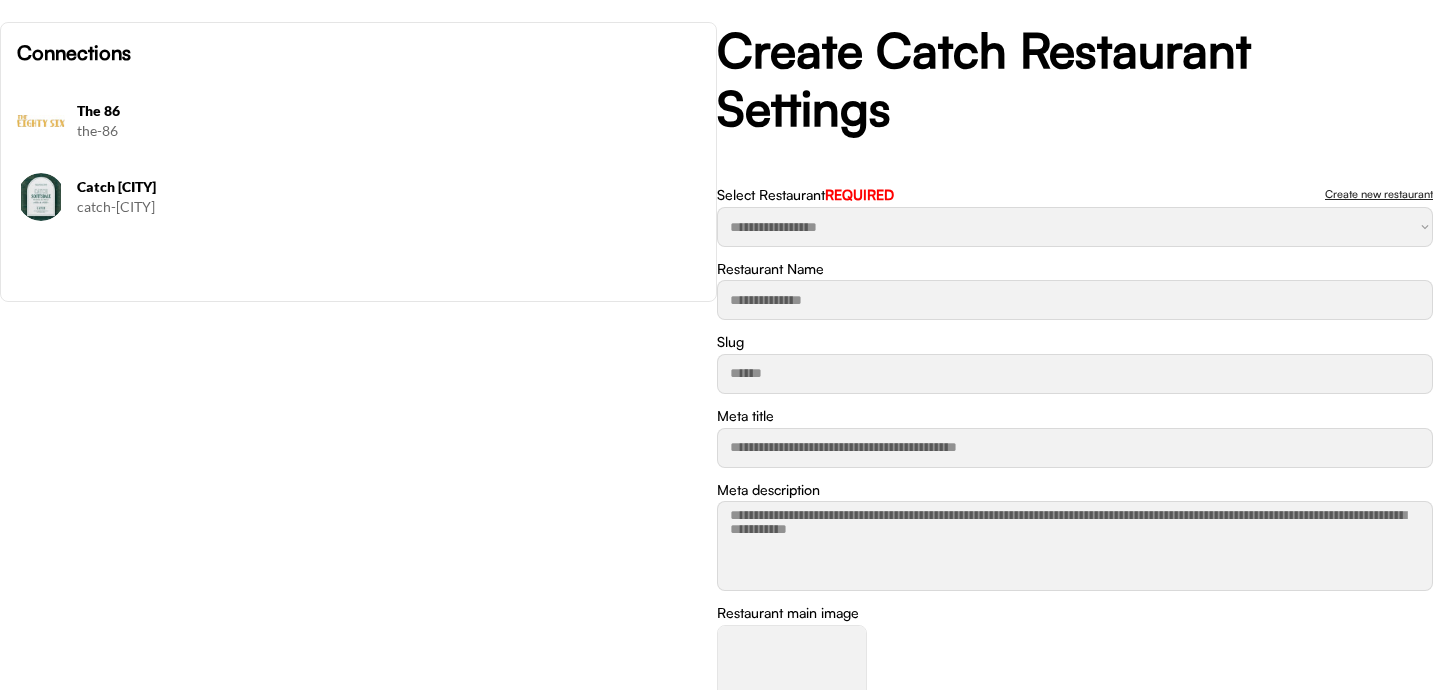scroll, scrollTop: 1143, scrollLeft: 0, axis: vertical 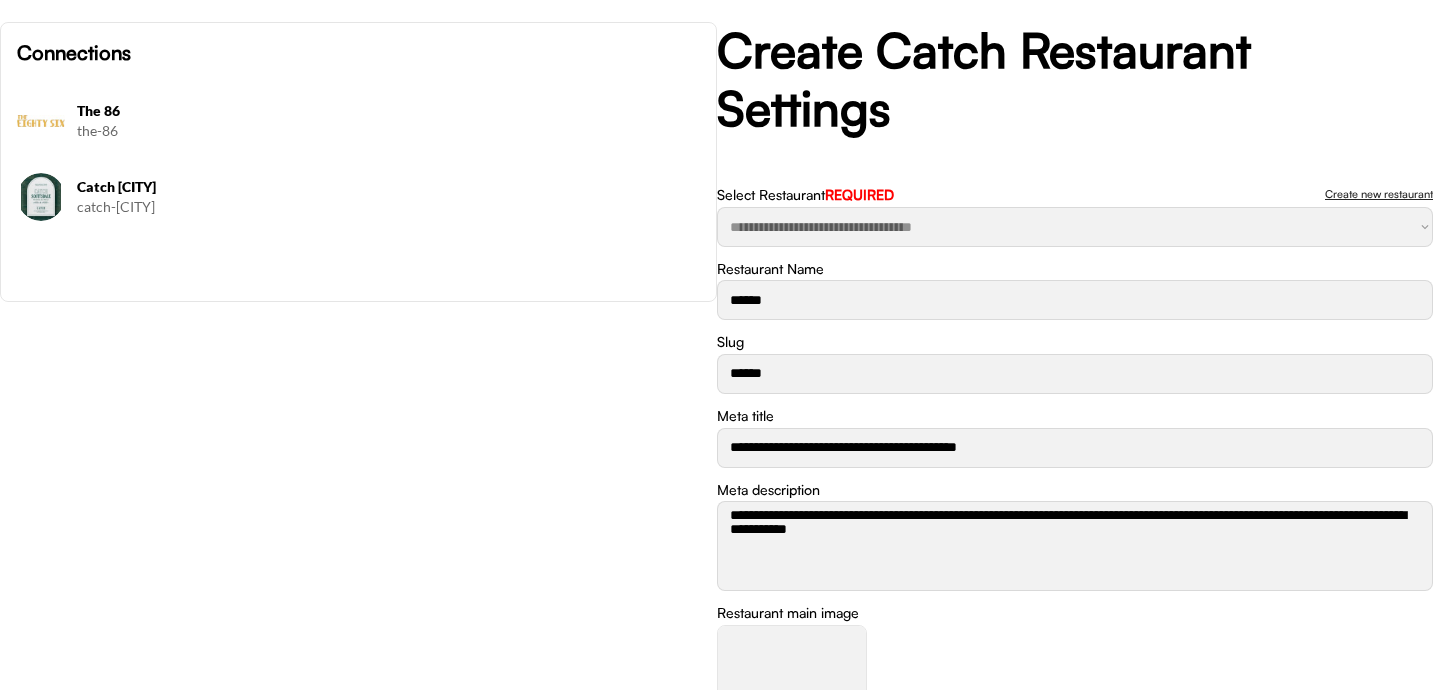 select 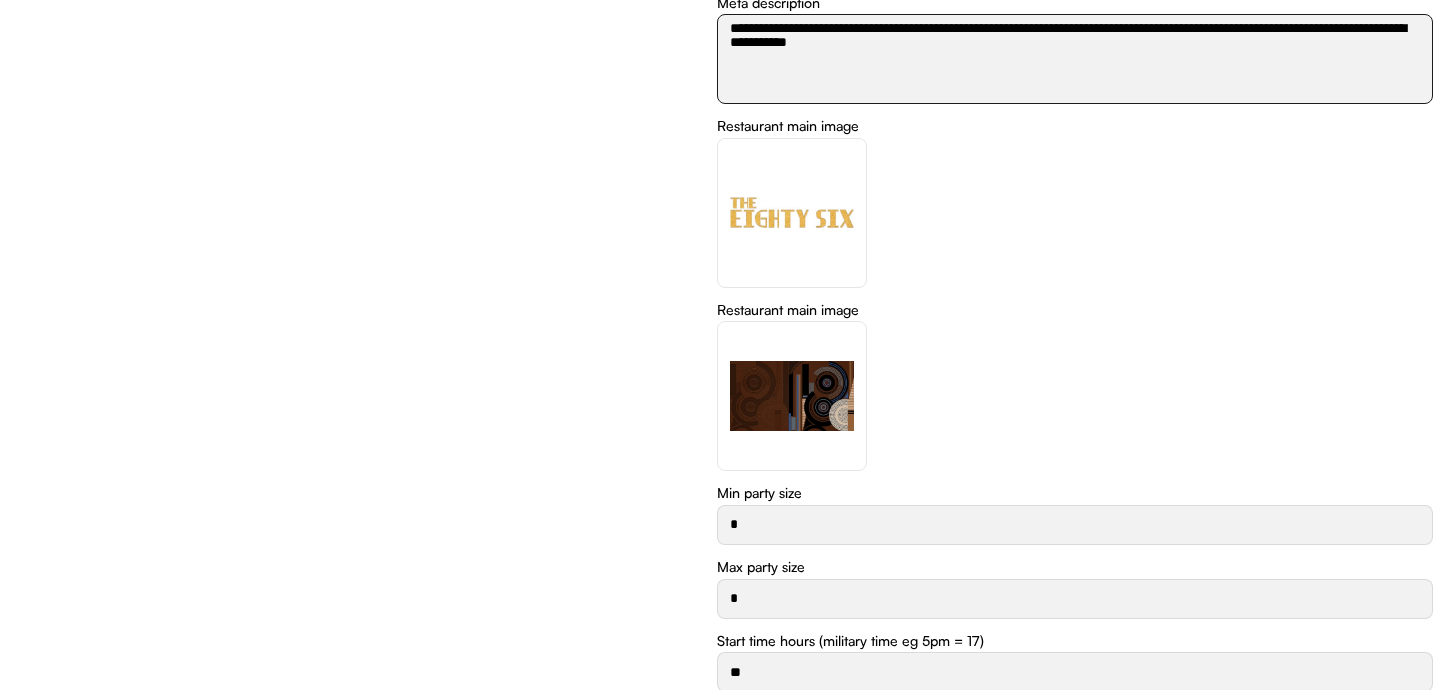 scroll, scrollTop: 1143, scrollLeft: 0, axis: vertical 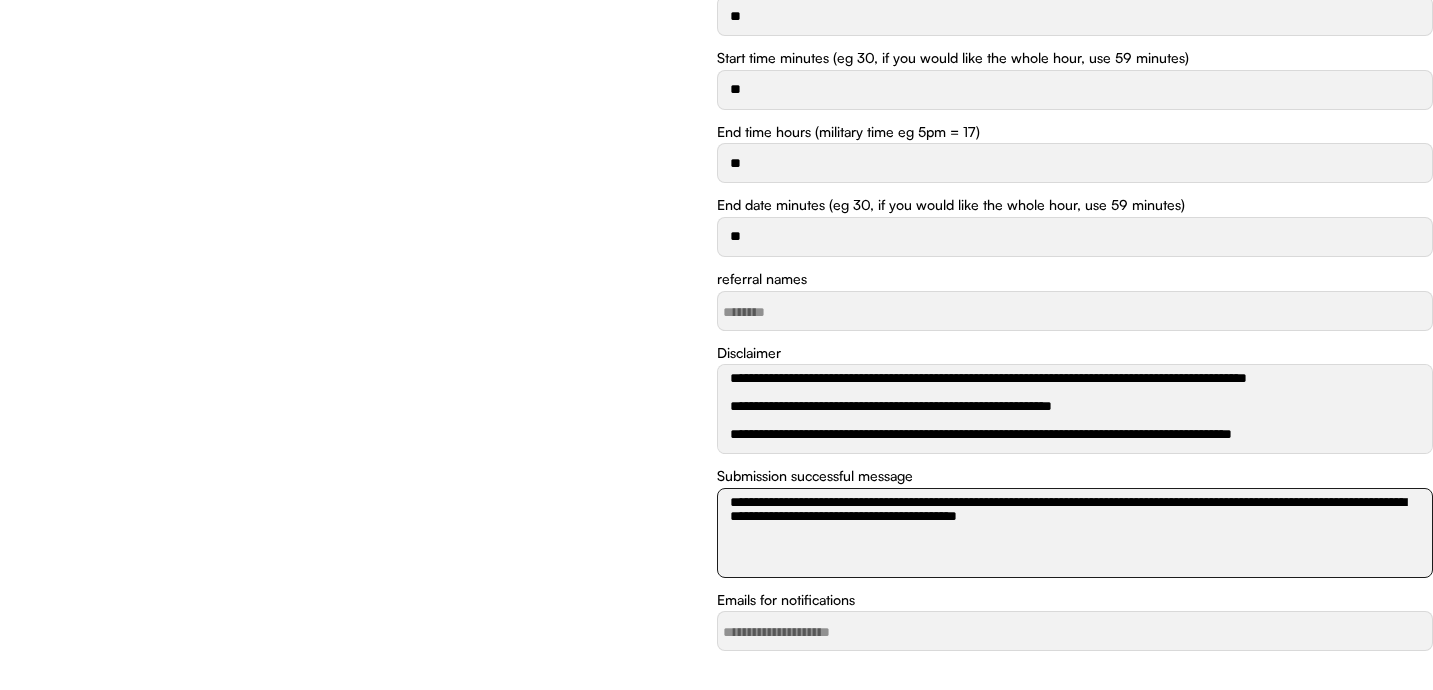 click on "**********" at bounding box center (1075, 533) 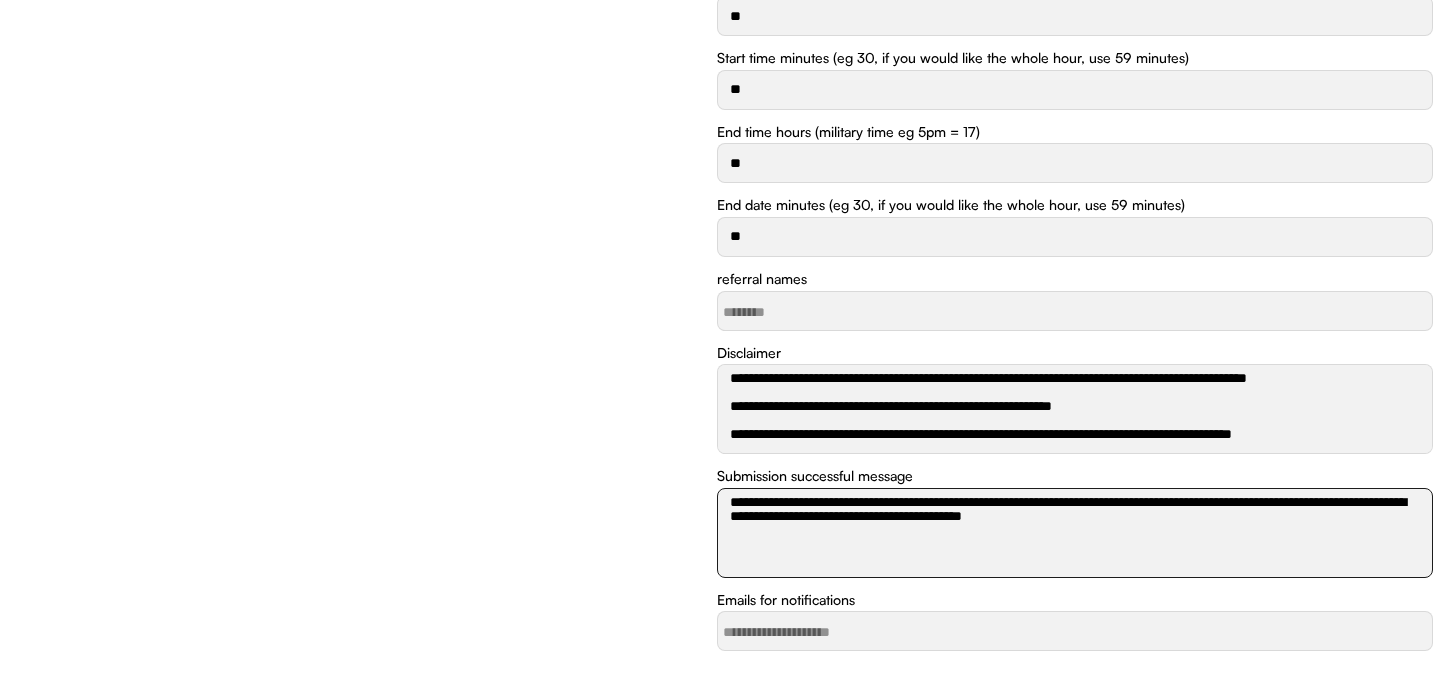 click on "**********" at bounding box center (1075, 533) 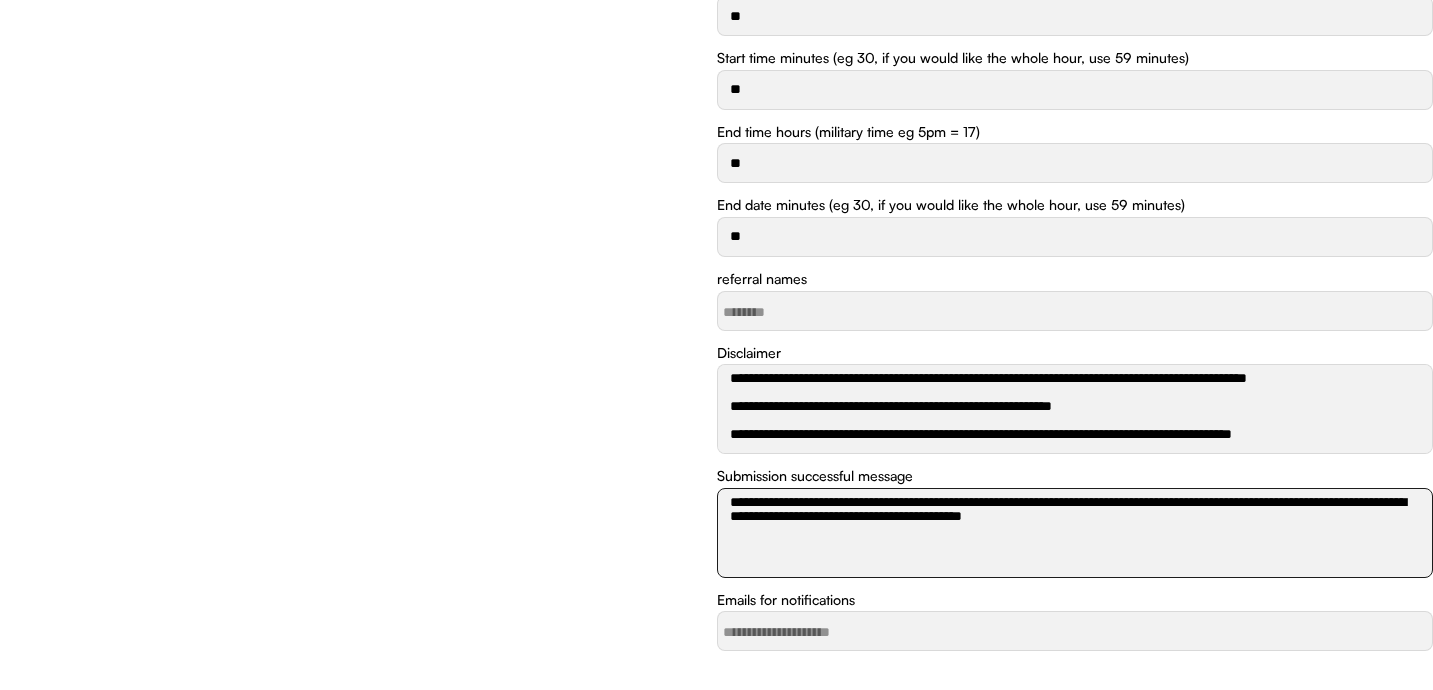 paste 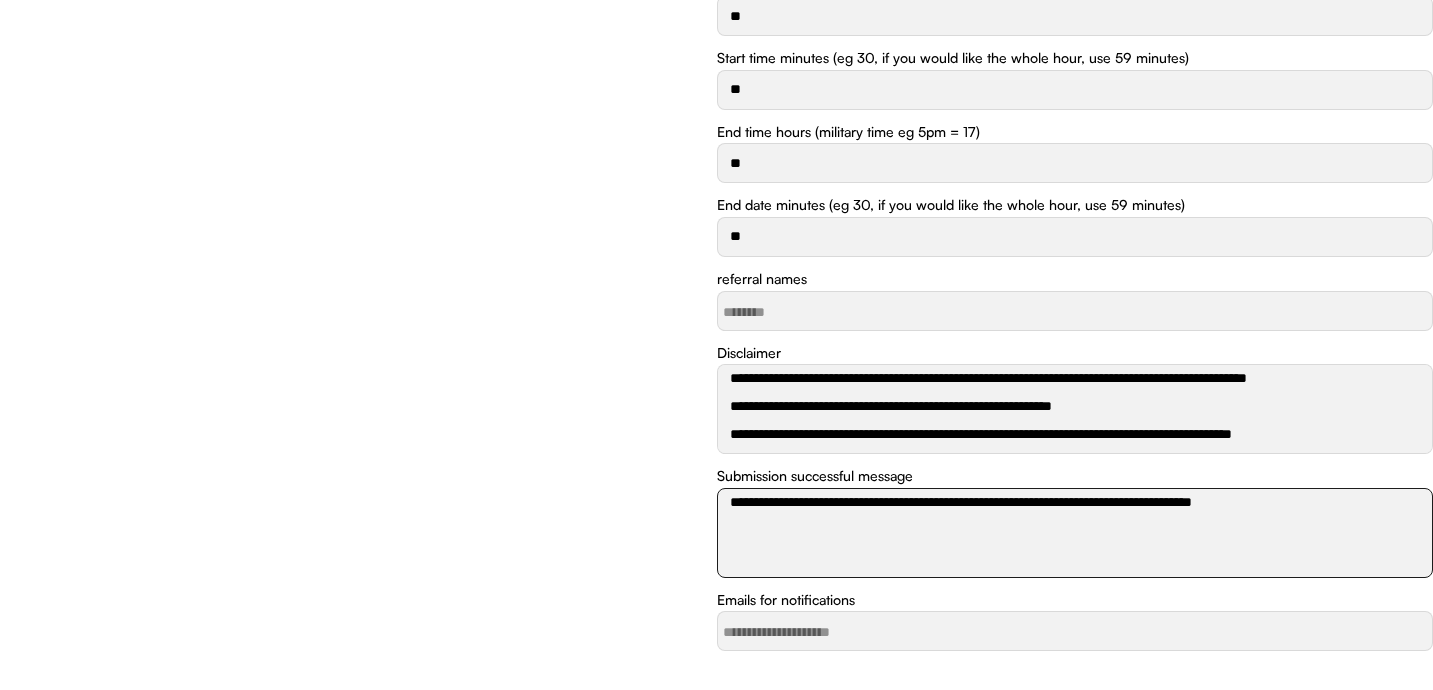 drag, startPoint x: 730, startPoint y: 445, endPoint x: 680, endPoint y: 443, distance: 50.039986 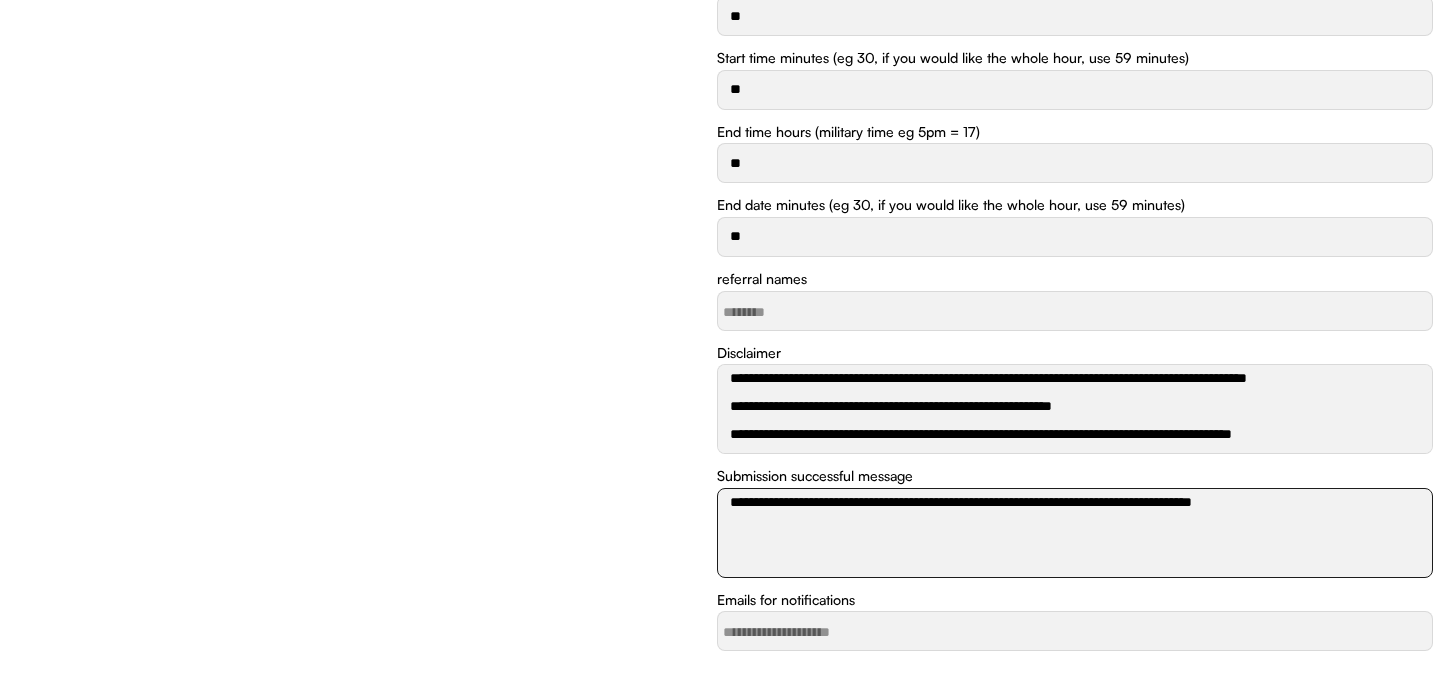 type on "**********" 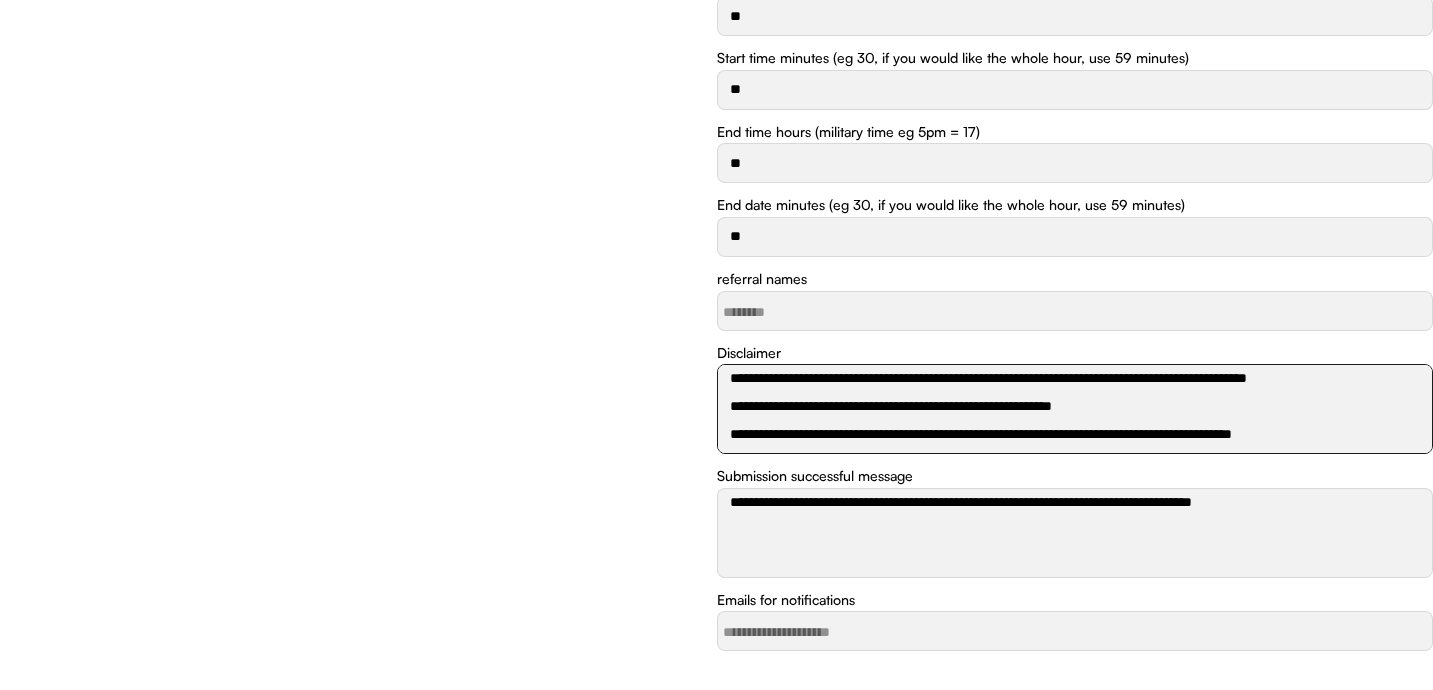 click on "**********" at bounding box center [1075, 409] 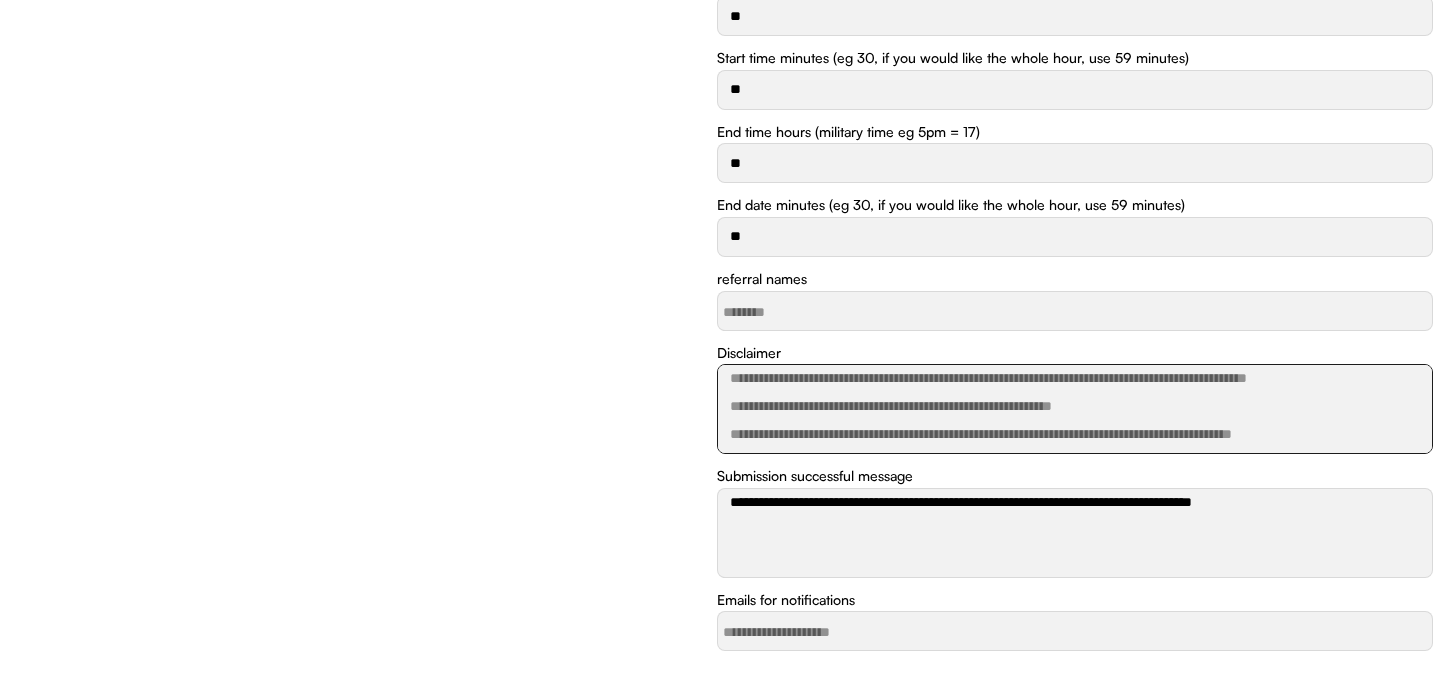 type 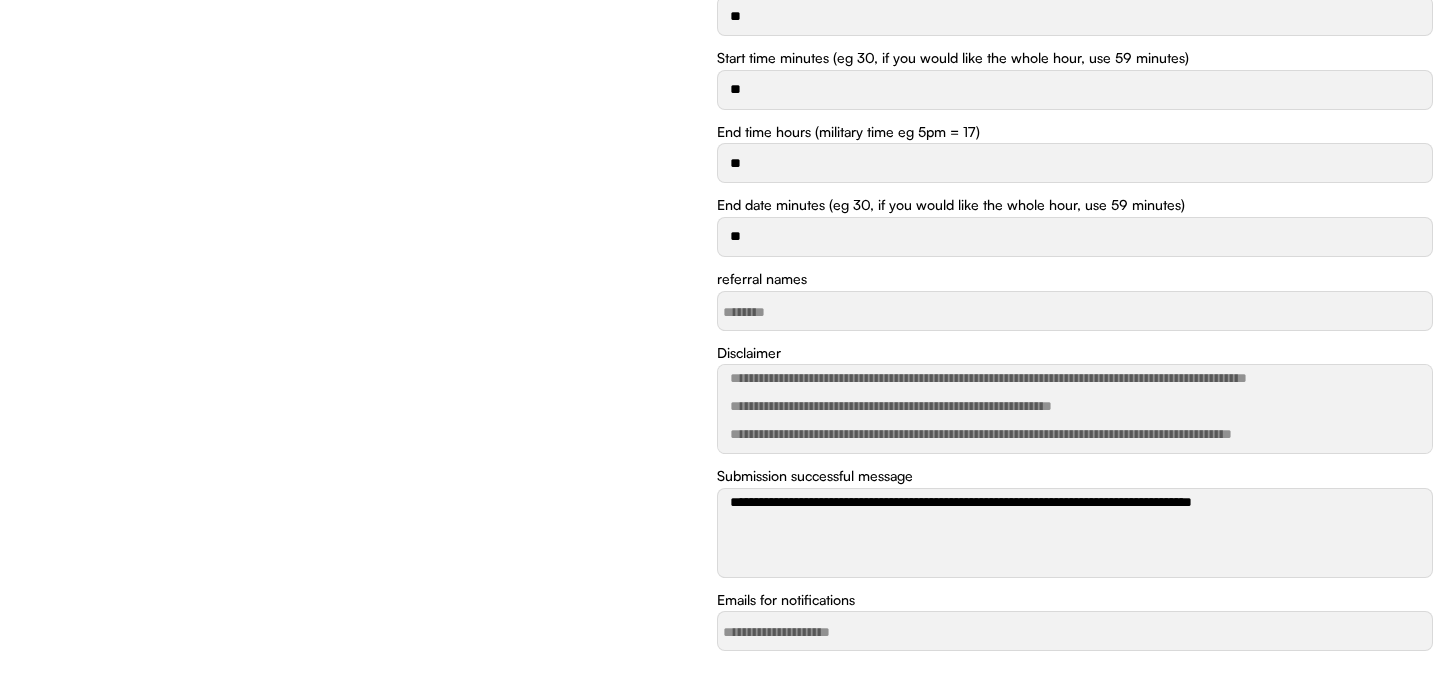 click on "Update" at bounding box center [768, 722] 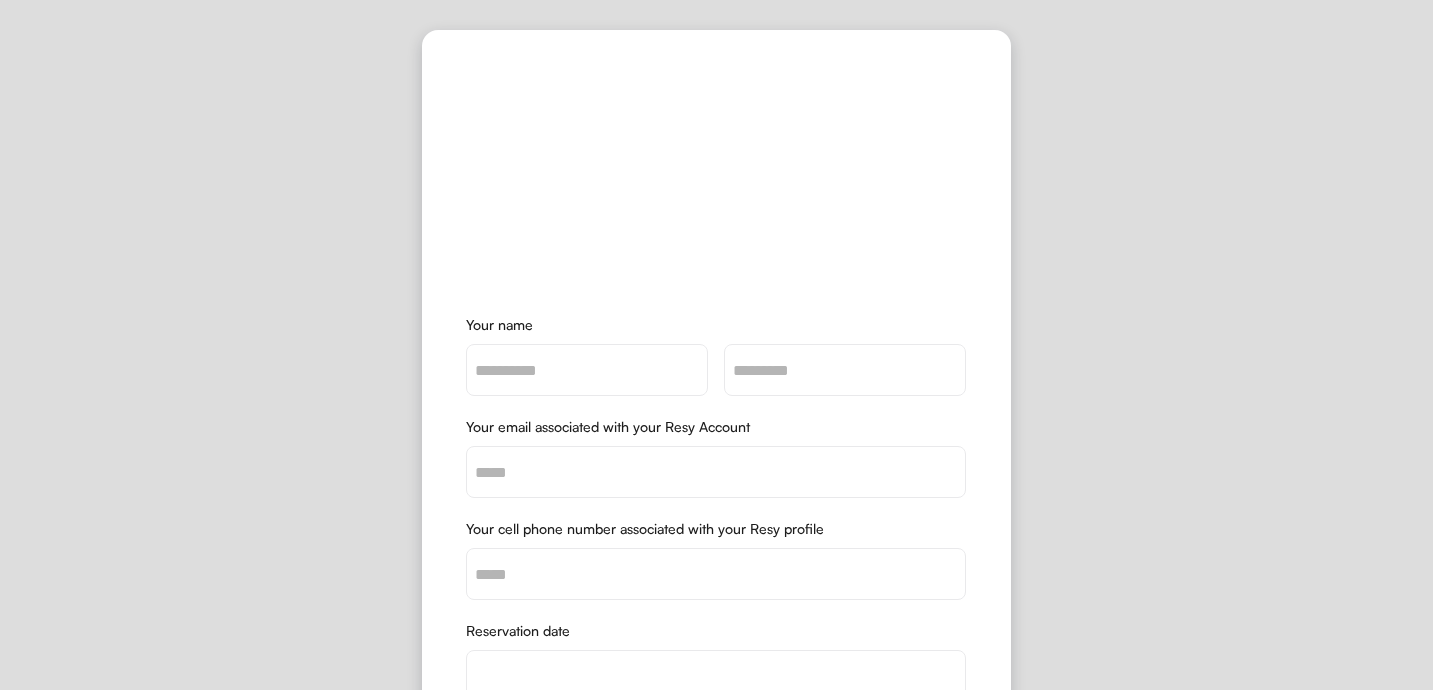 scroll, scrollTop: 0, scrollLeft: 0, axis: both 